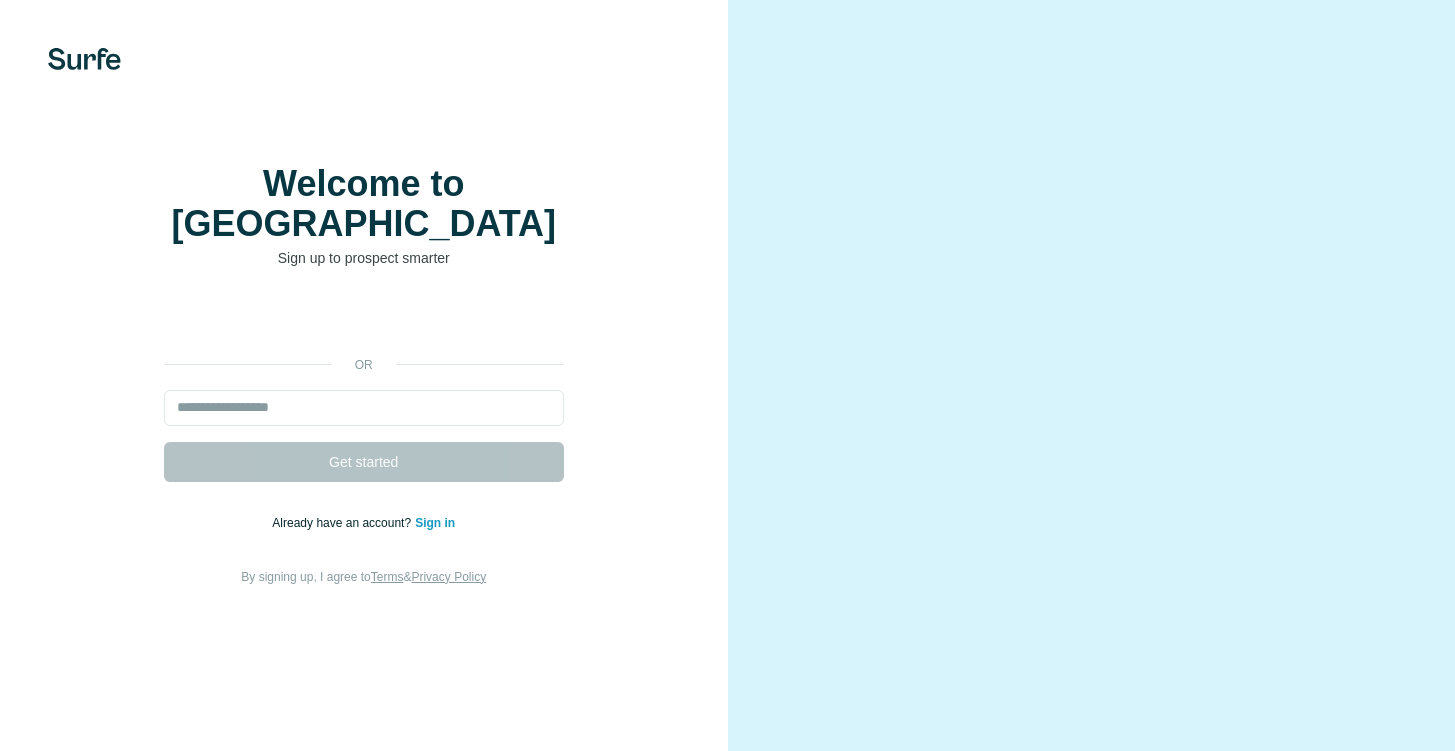 scroll, scrollTop: 0, scrollLeft: 0, axis: both 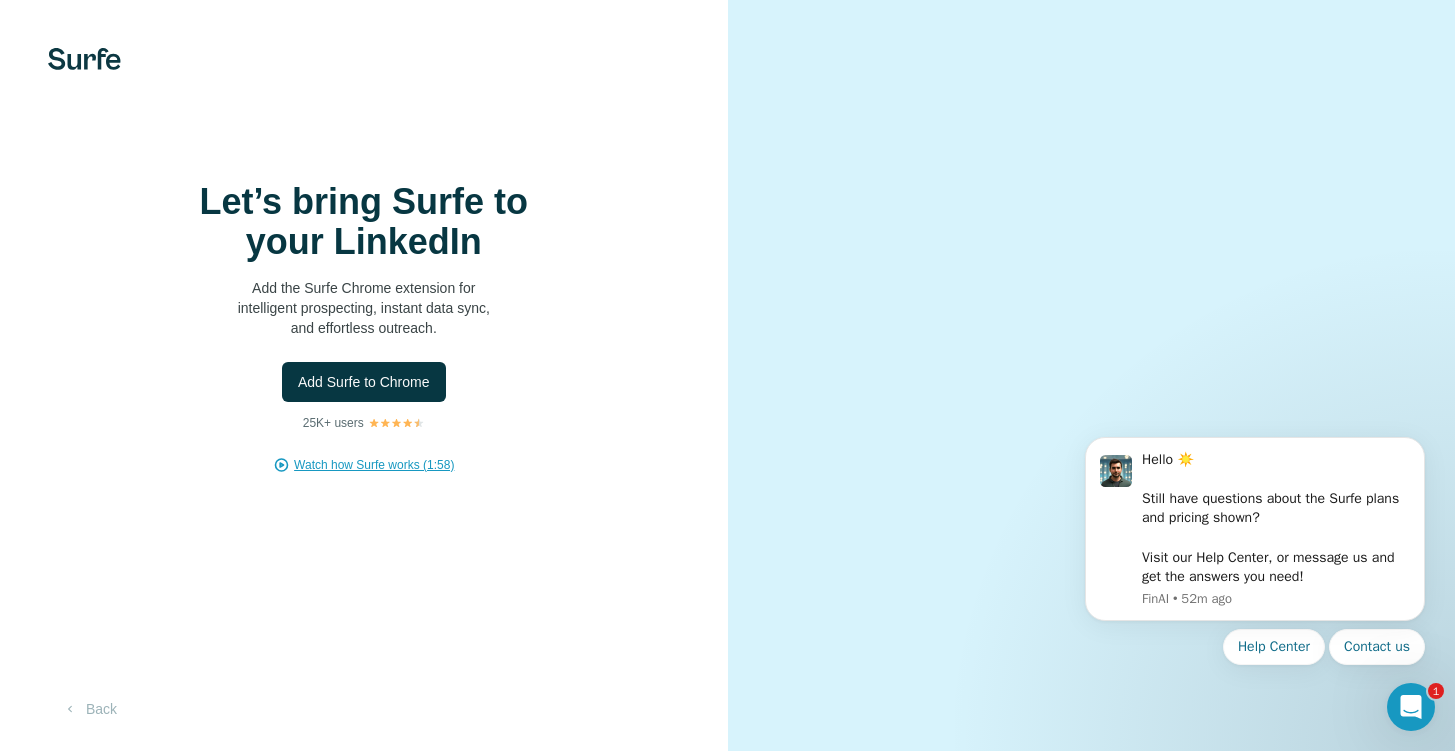 click on "Watch how Surfe works (1:58)" at bounding box center [374, 465] 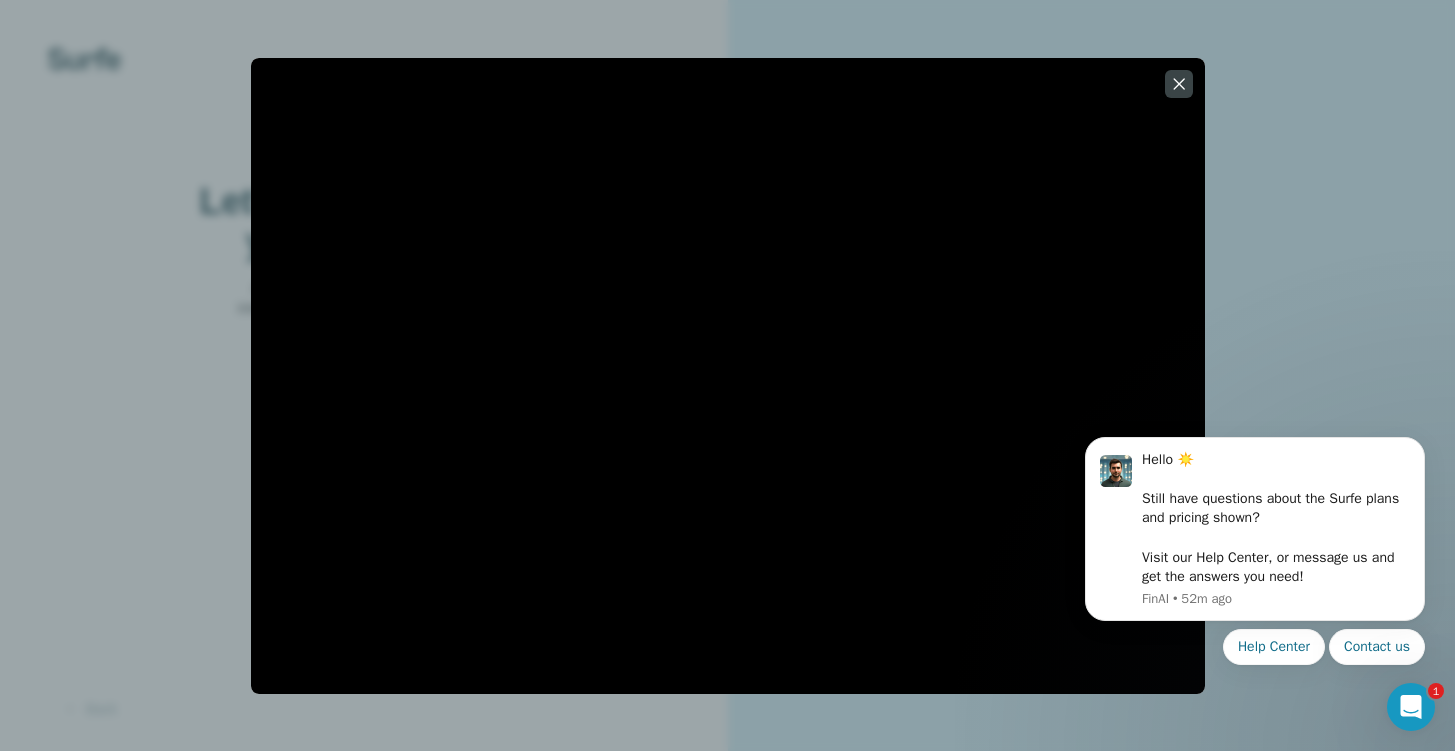 type 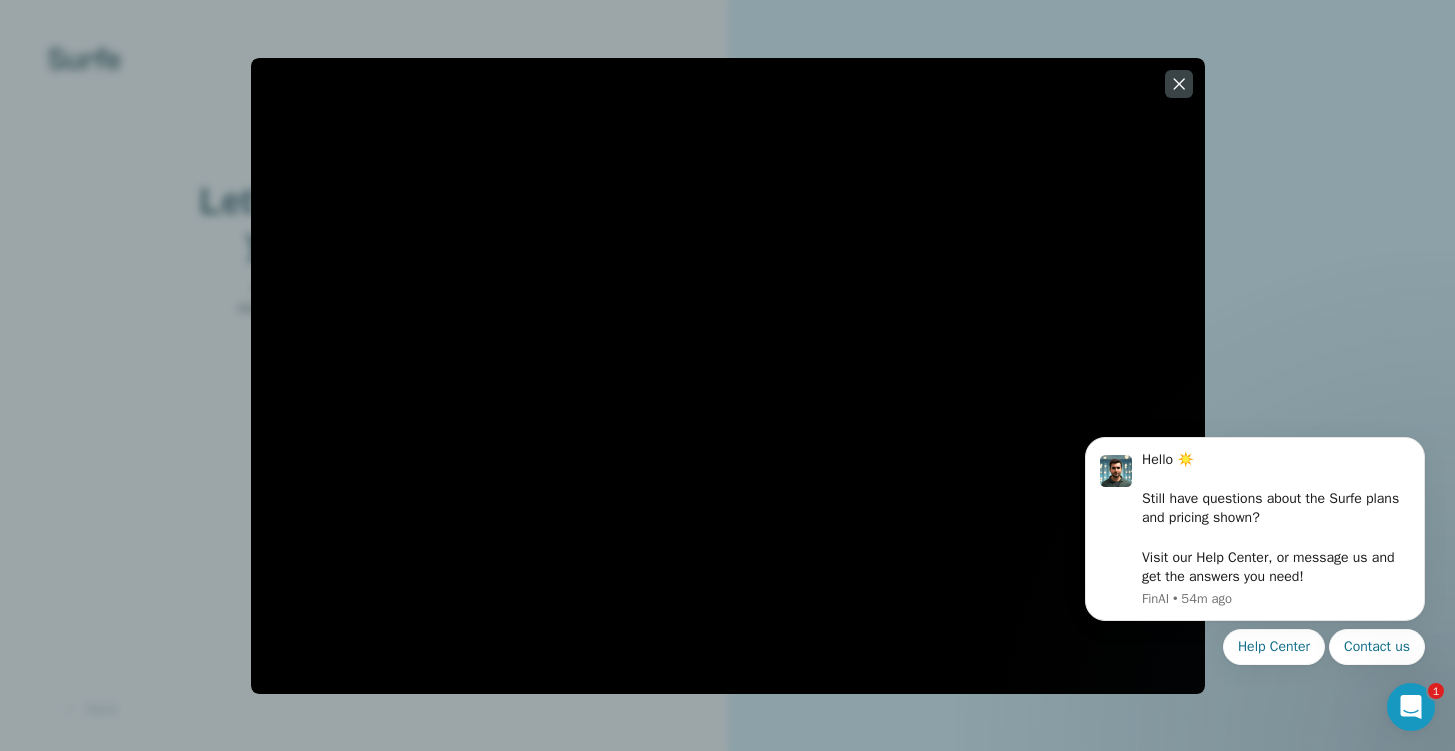click at bounding box center (727, 375) 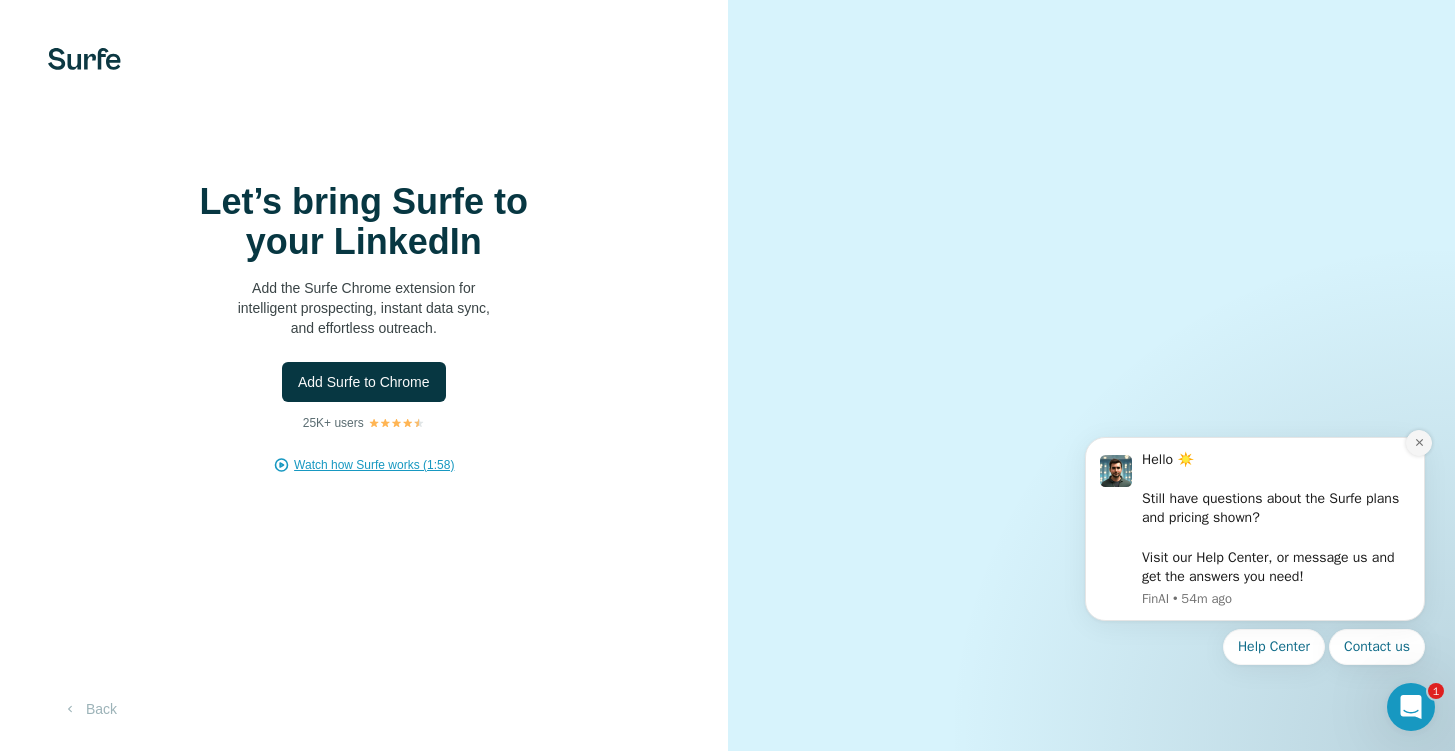click 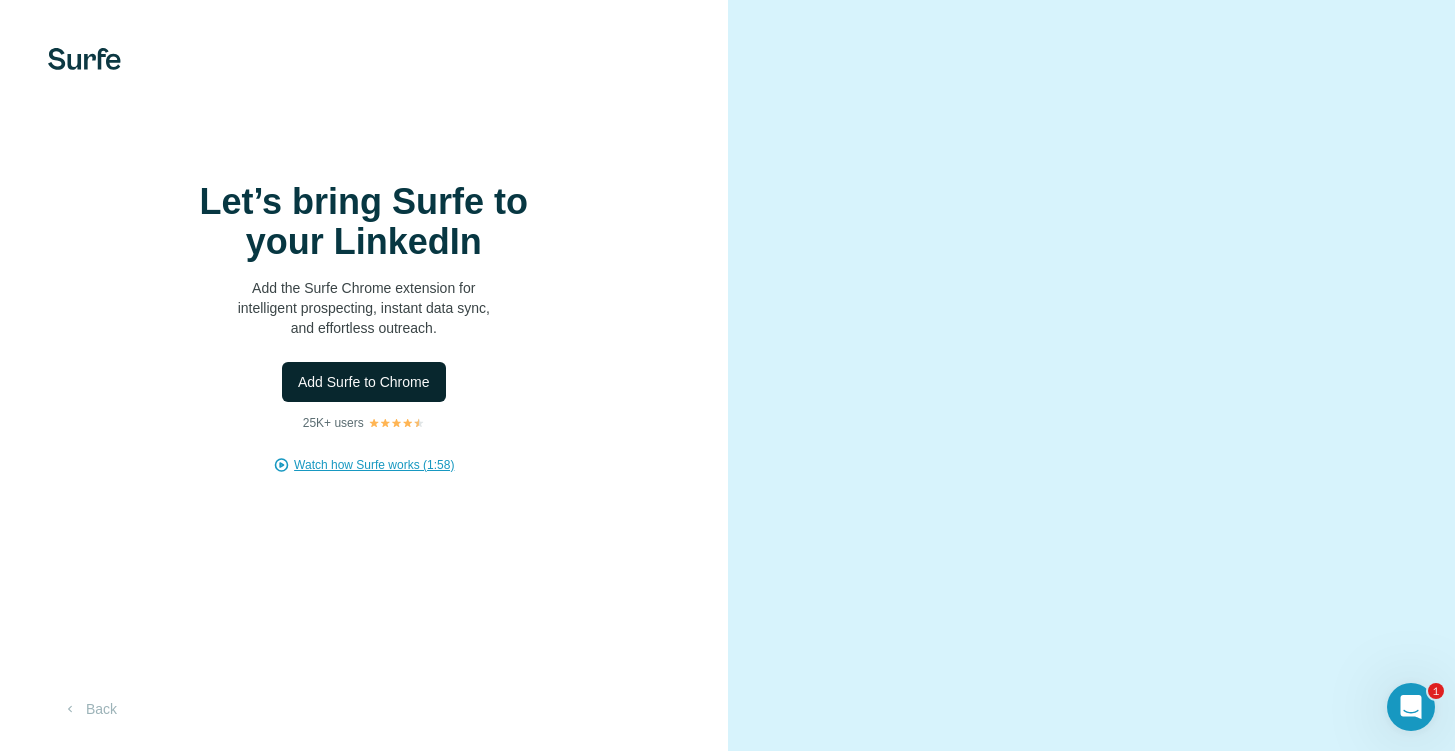 click on "Add Surfe to Chrome" at bounding box center (364, 382) 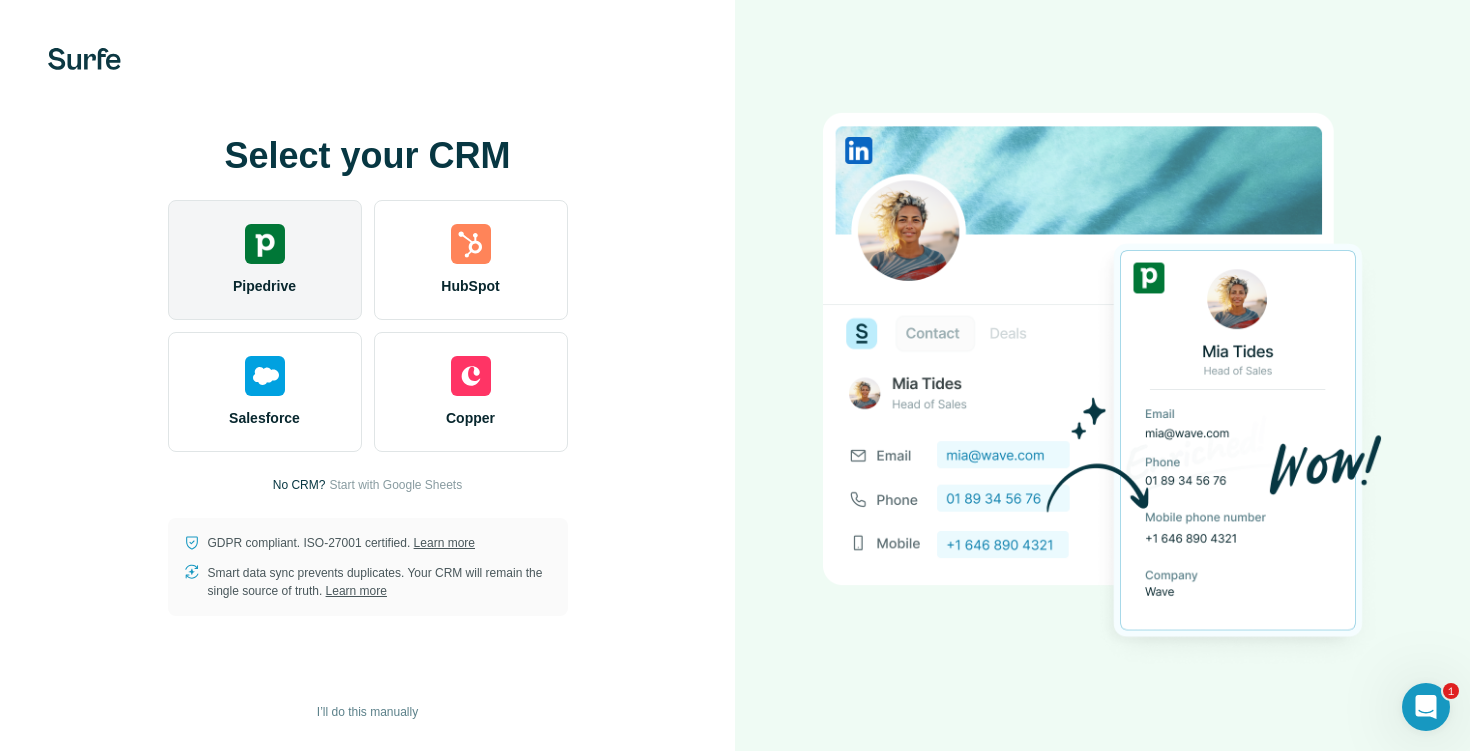 click on "Pipedrive" at bounding box center (265, 260) 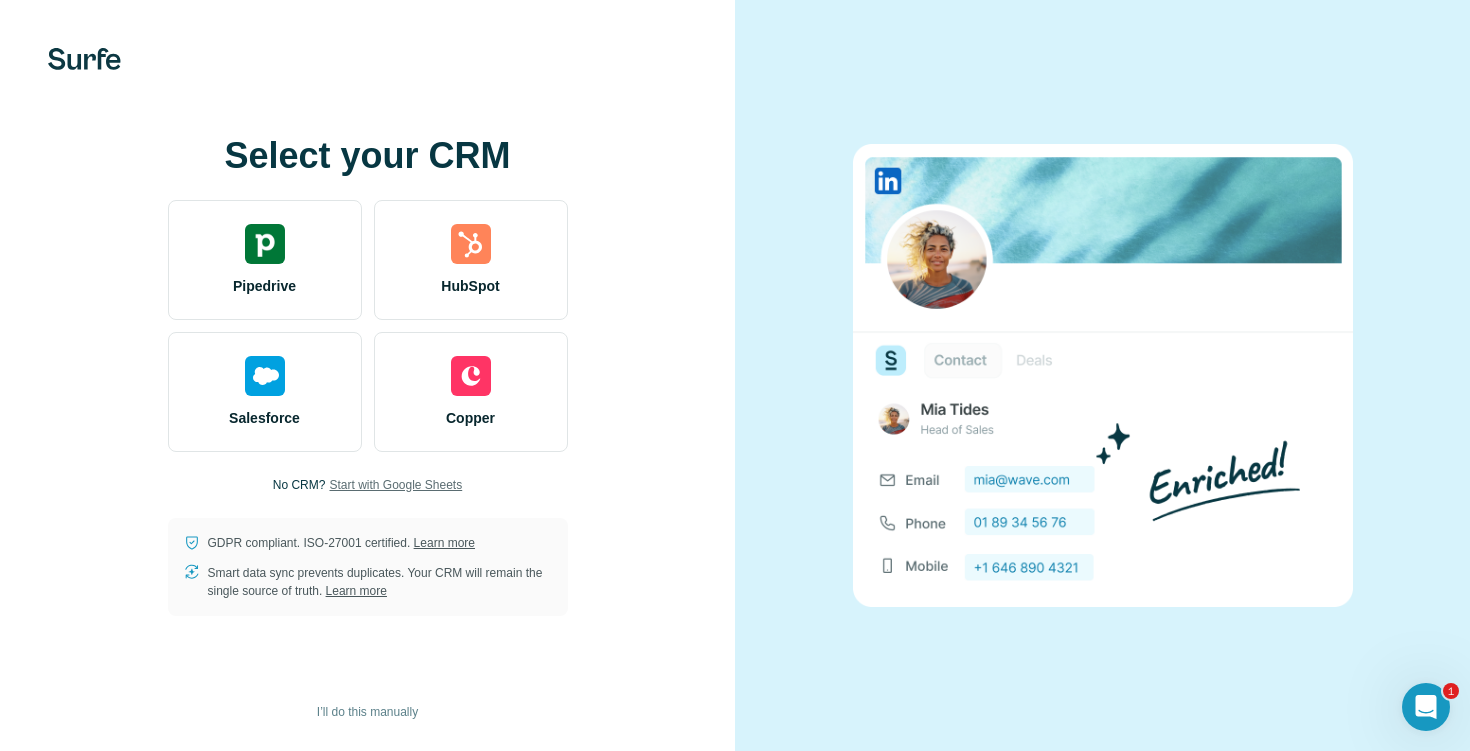 click on "Start with Google Sheets" at bounding box center (395, 485) 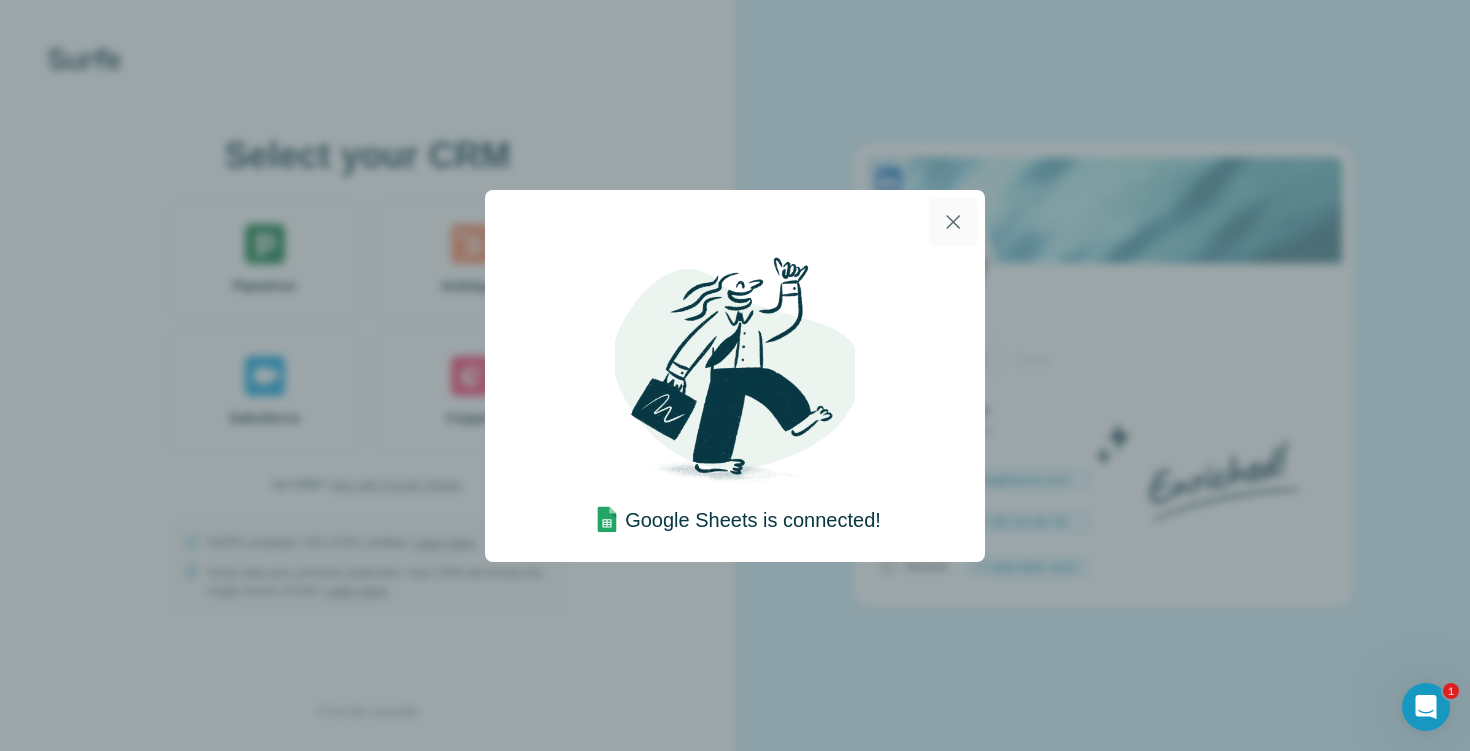 click at bounding box center (953, 222) 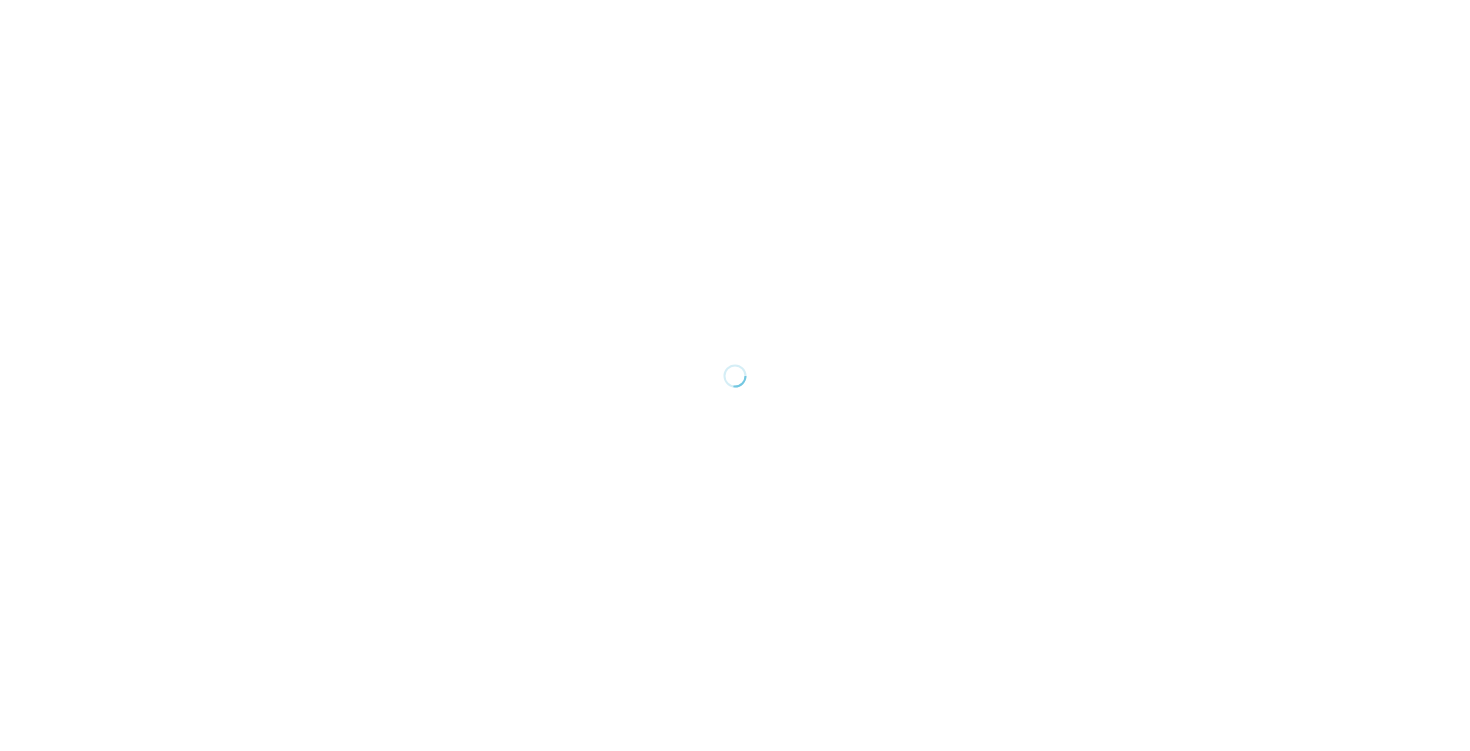 scroll, scrollTop: 0, scrollLeft: 0, axis: both 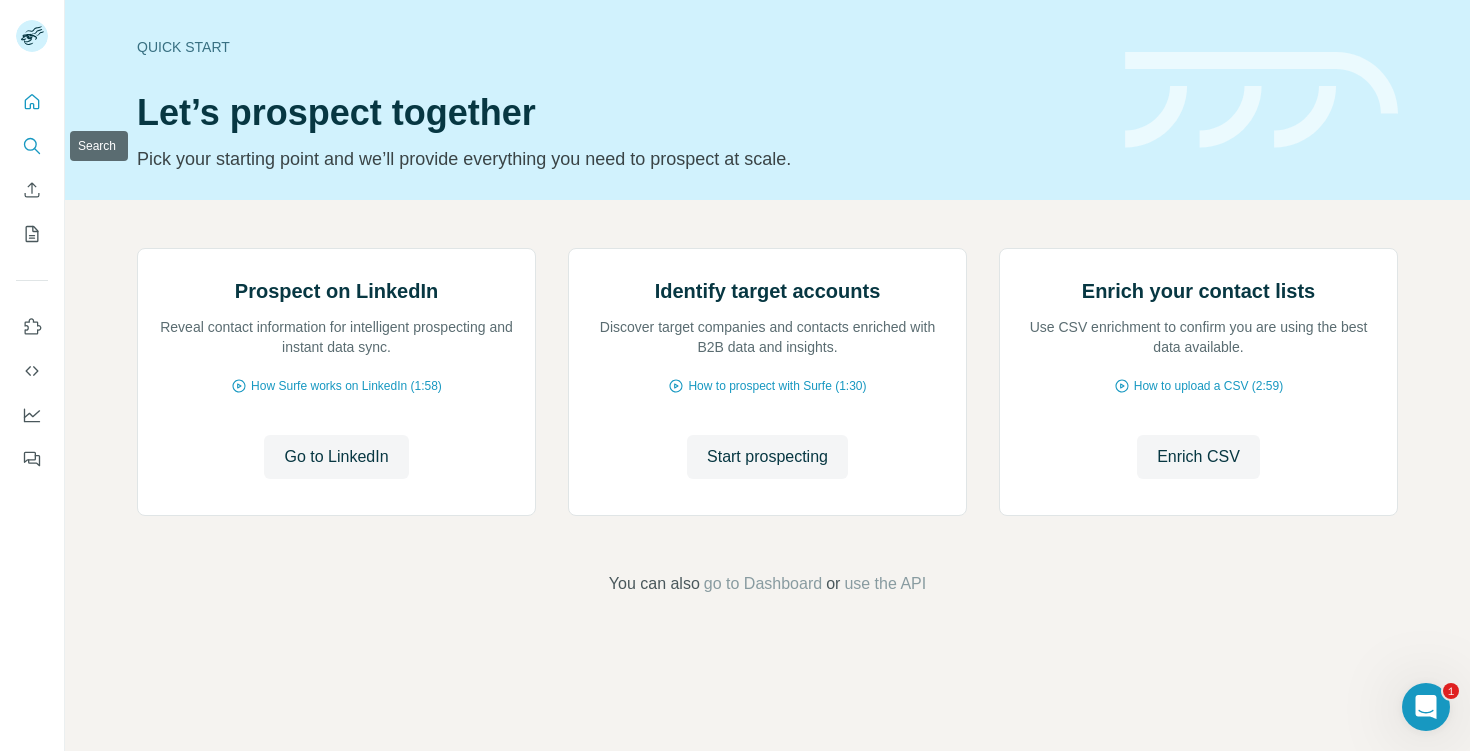 click at bounding box center [32, 146] 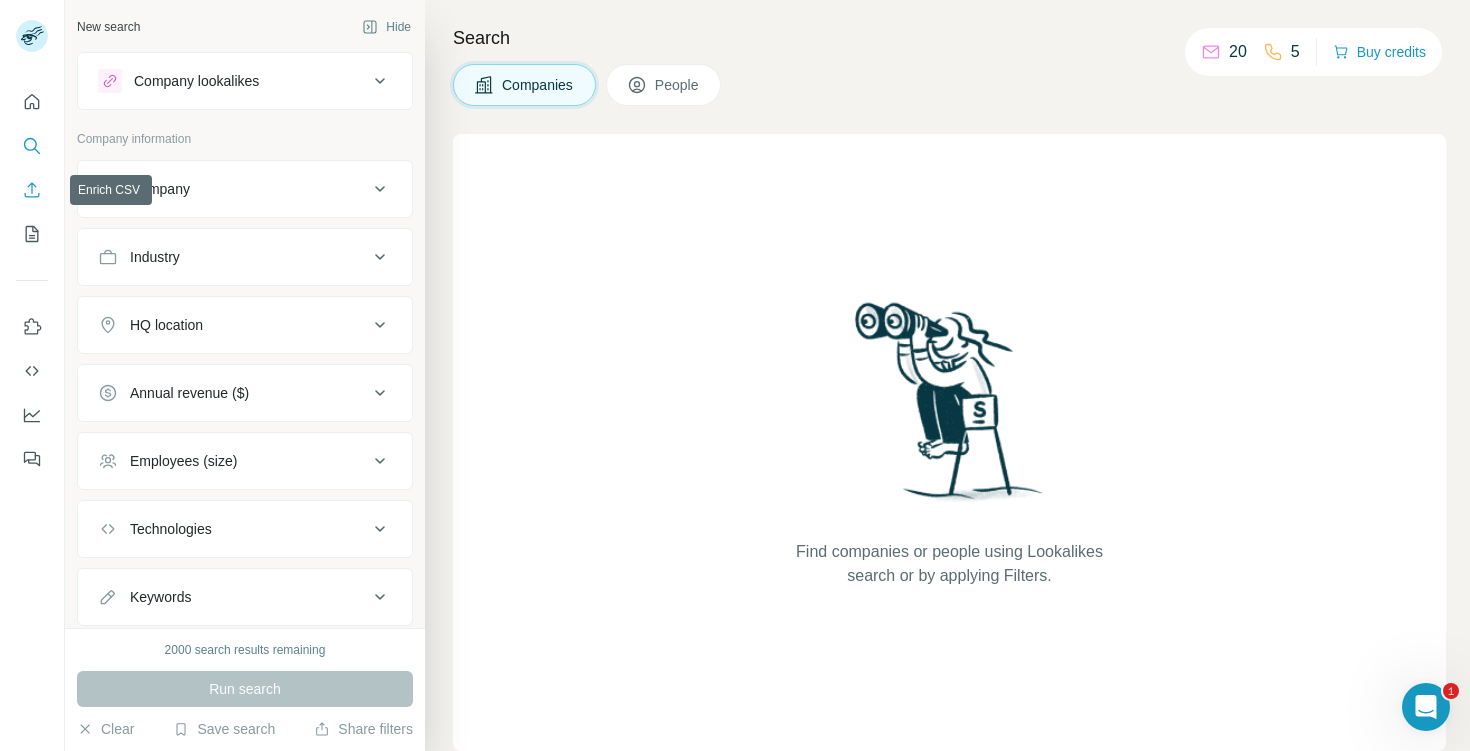 click 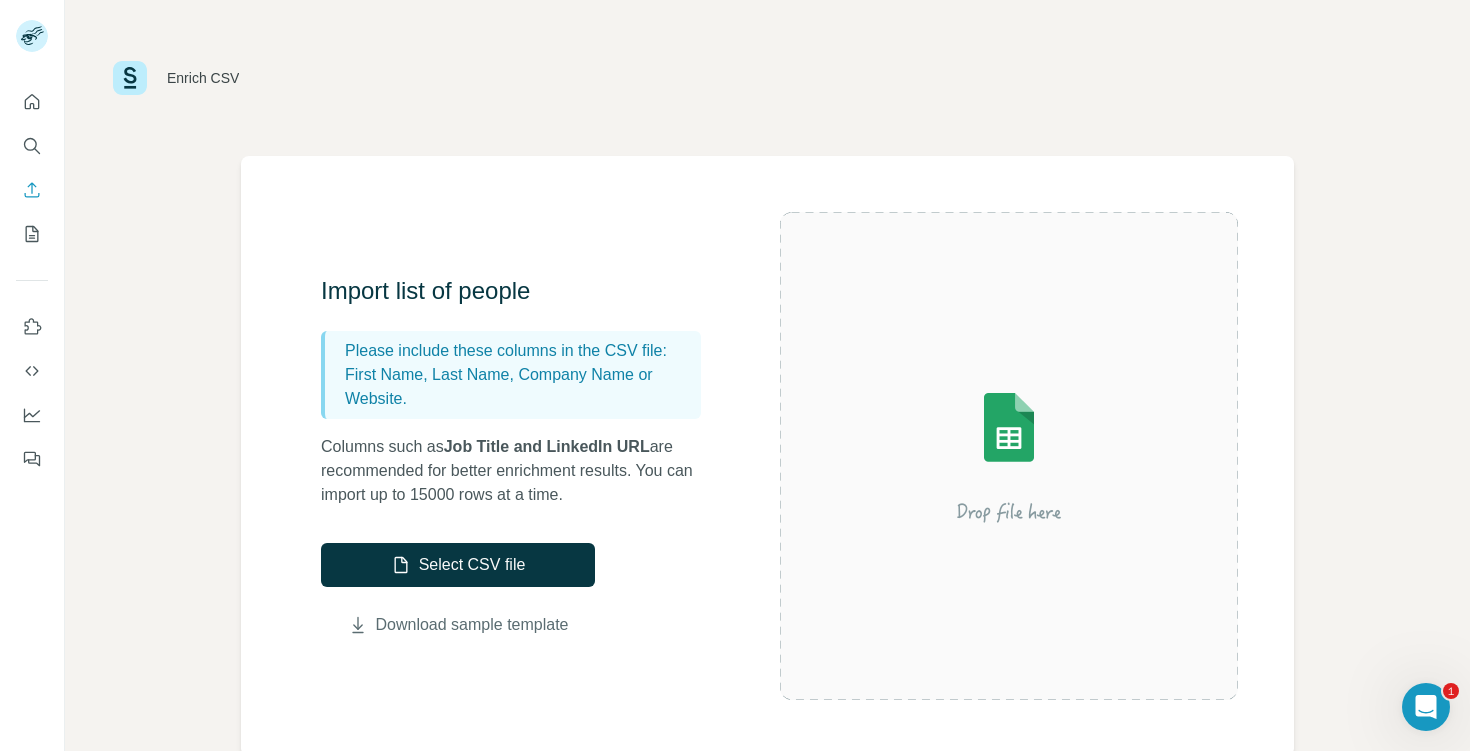 click on "Download sample template" at bounding box center (472, 625) 